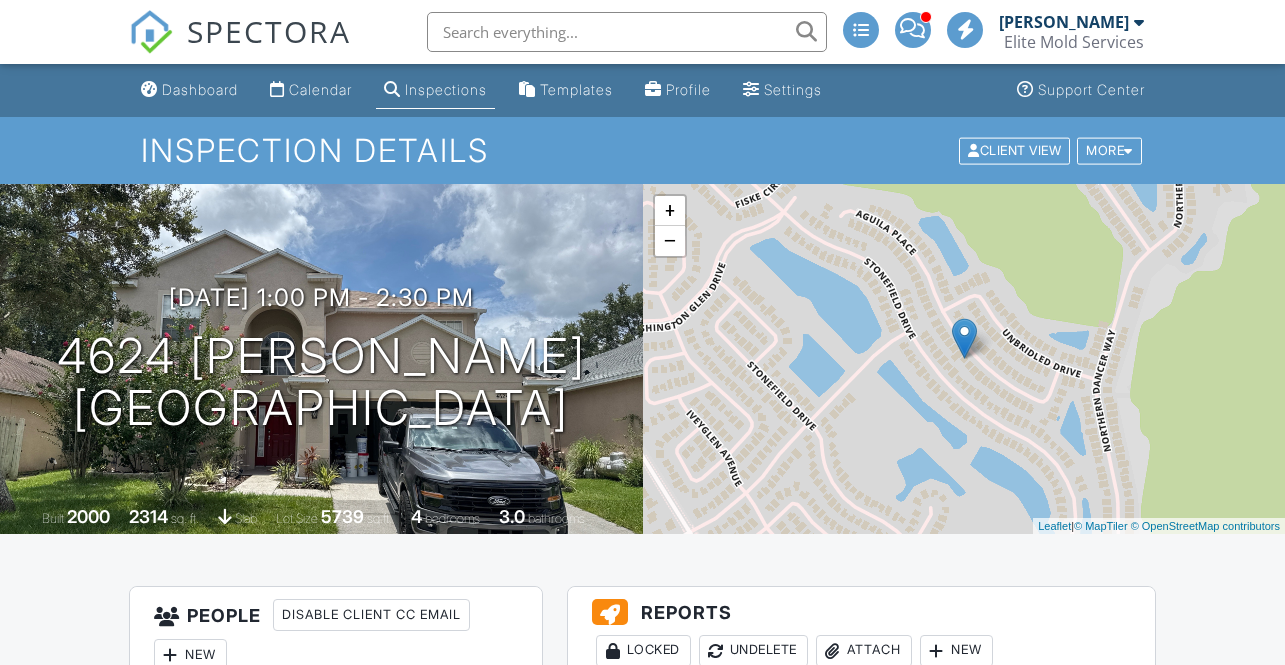 scroll, scrollTop: 0, scrollLeft: 0, axis: both 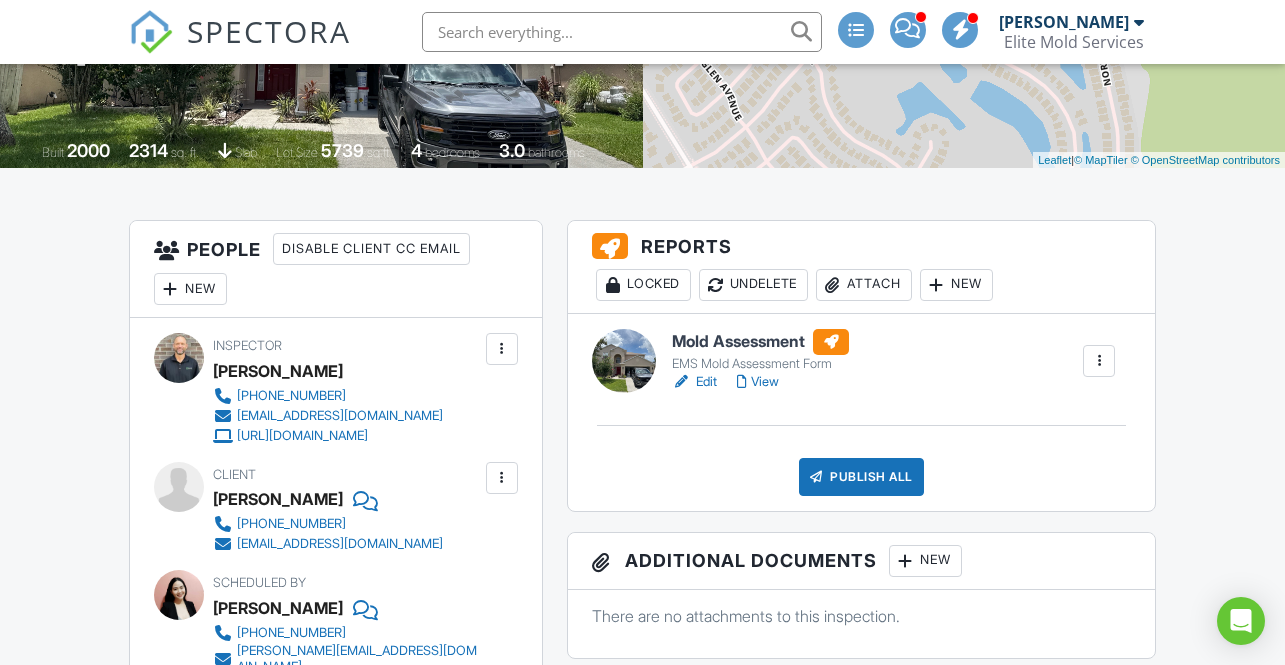 click on "Attach" at bounding box center [864, 285] 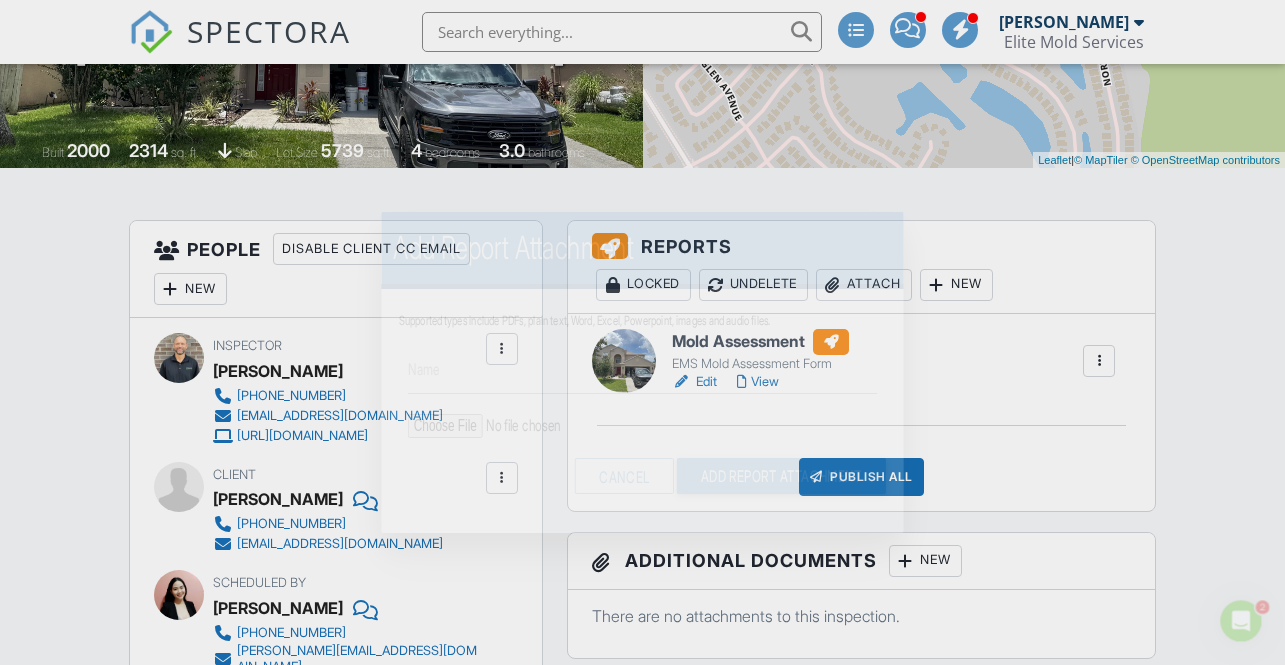 scroll, scrollTop: 0, scrollLeft: 0, axis: both 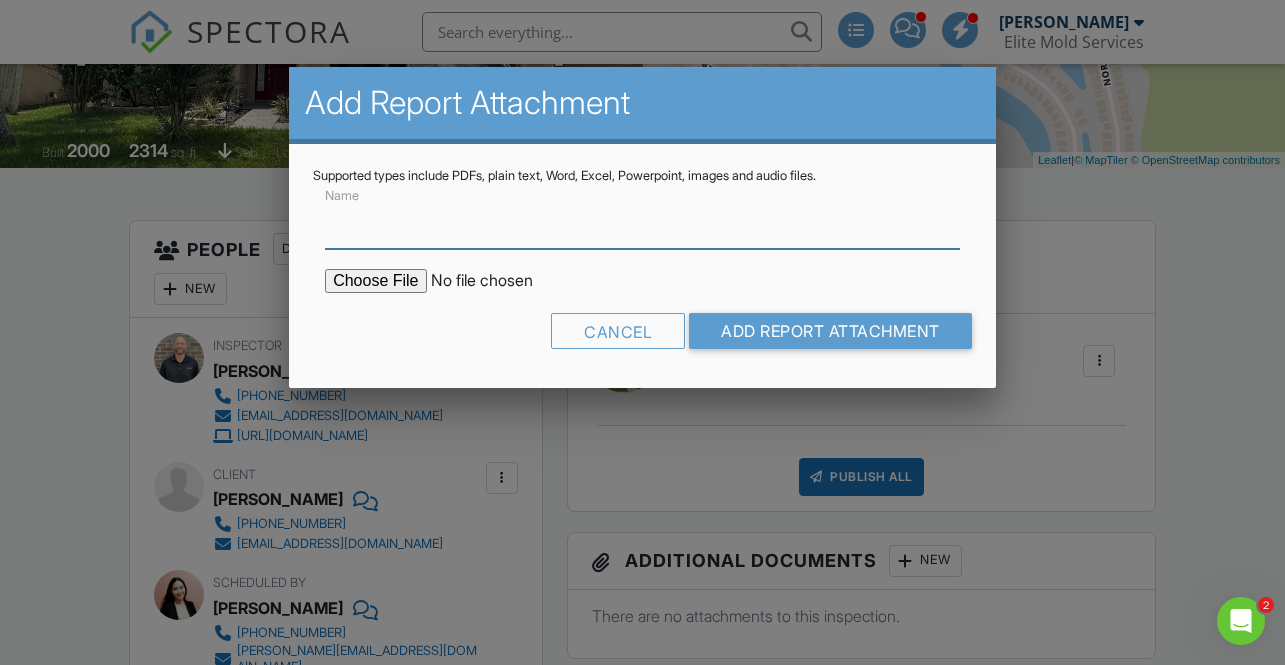 click on "Name" at bounding box center [642, 224] 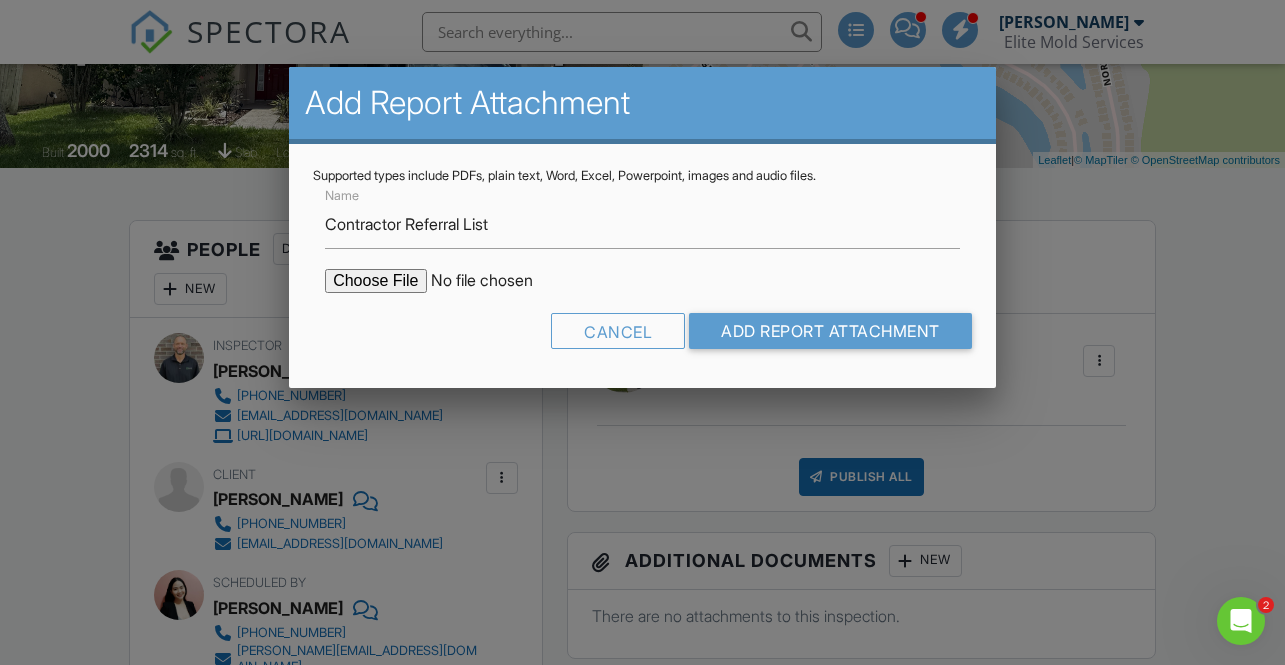 click at bounding box center (495, 281) 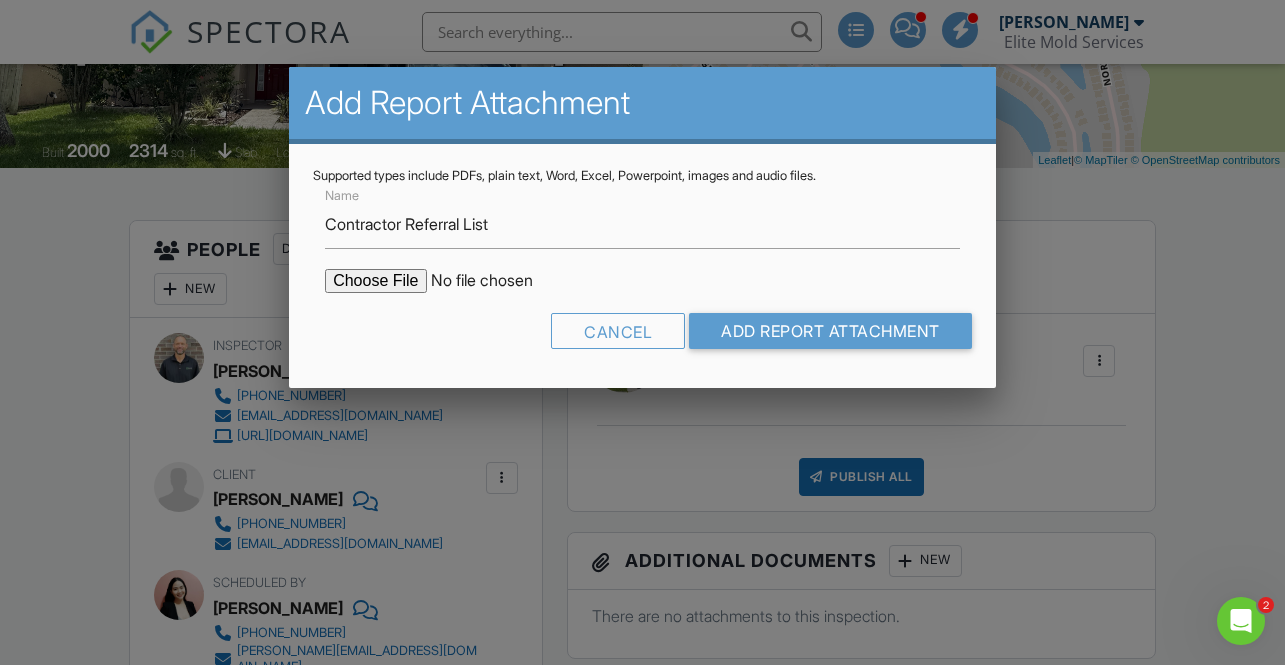 type on "C:\fakepath\Contractor & Supplies Referrals - Central Florida.pdf" 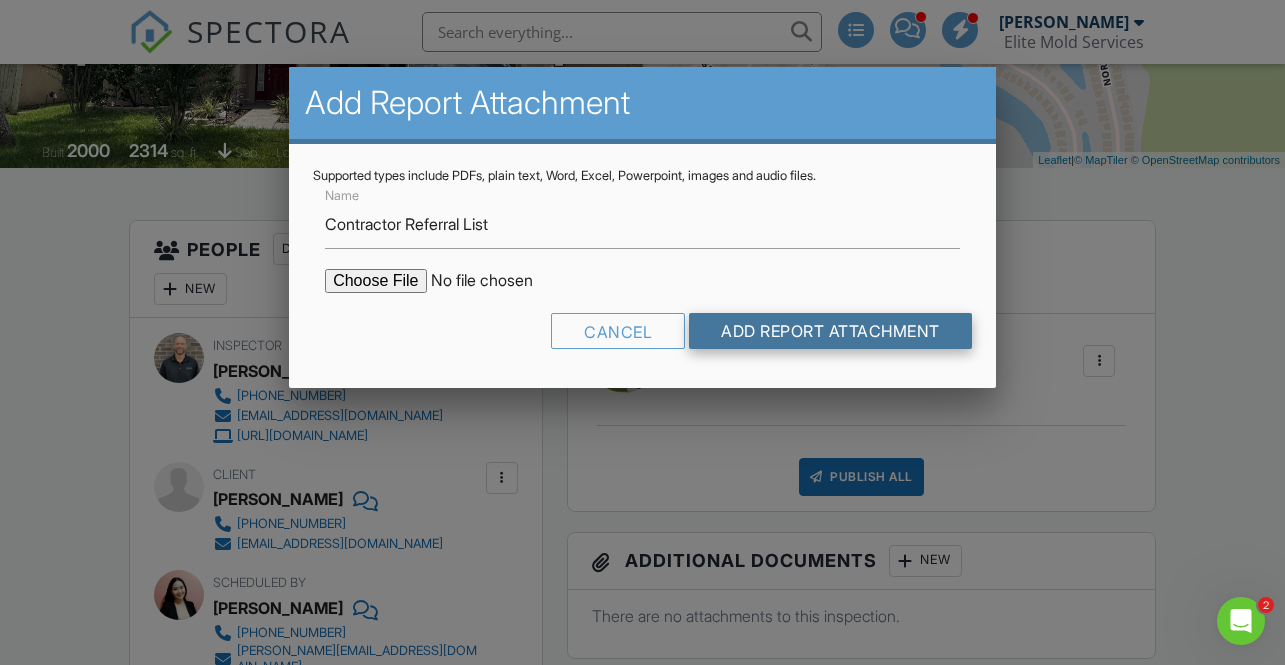 click on "Add Report Attachment" at bounding box center [830, 331] 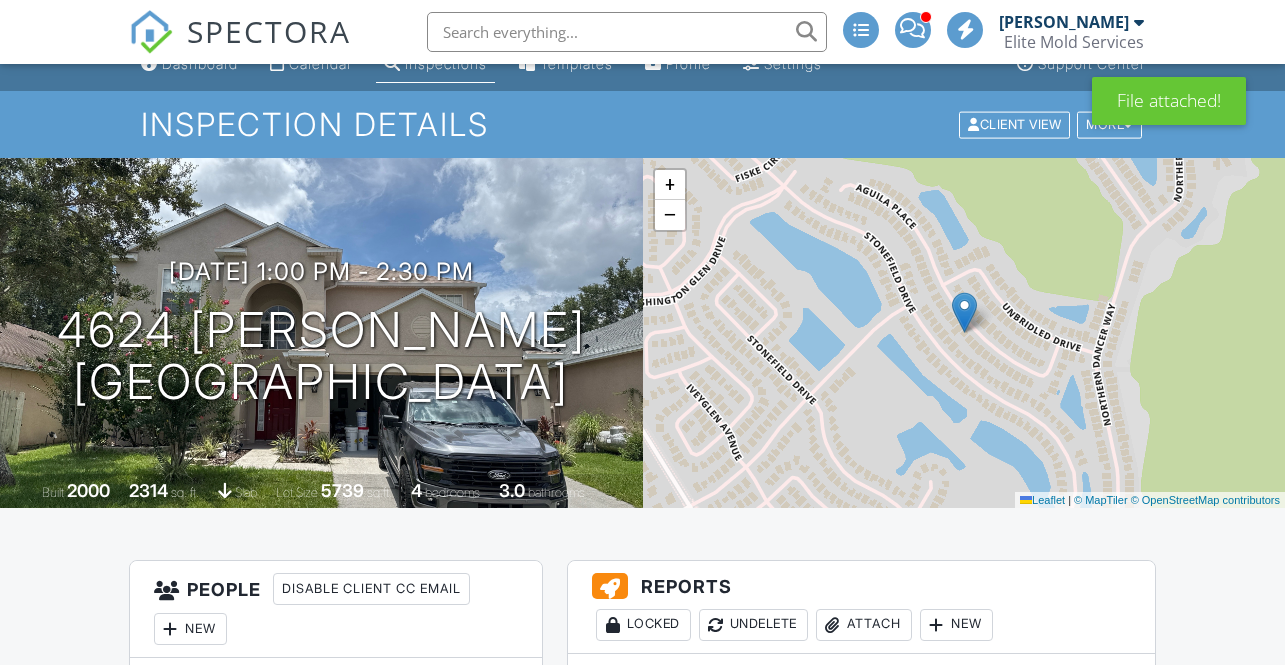 scroll, scrollTop: 73, scrollLeft: 0, axis: vertical 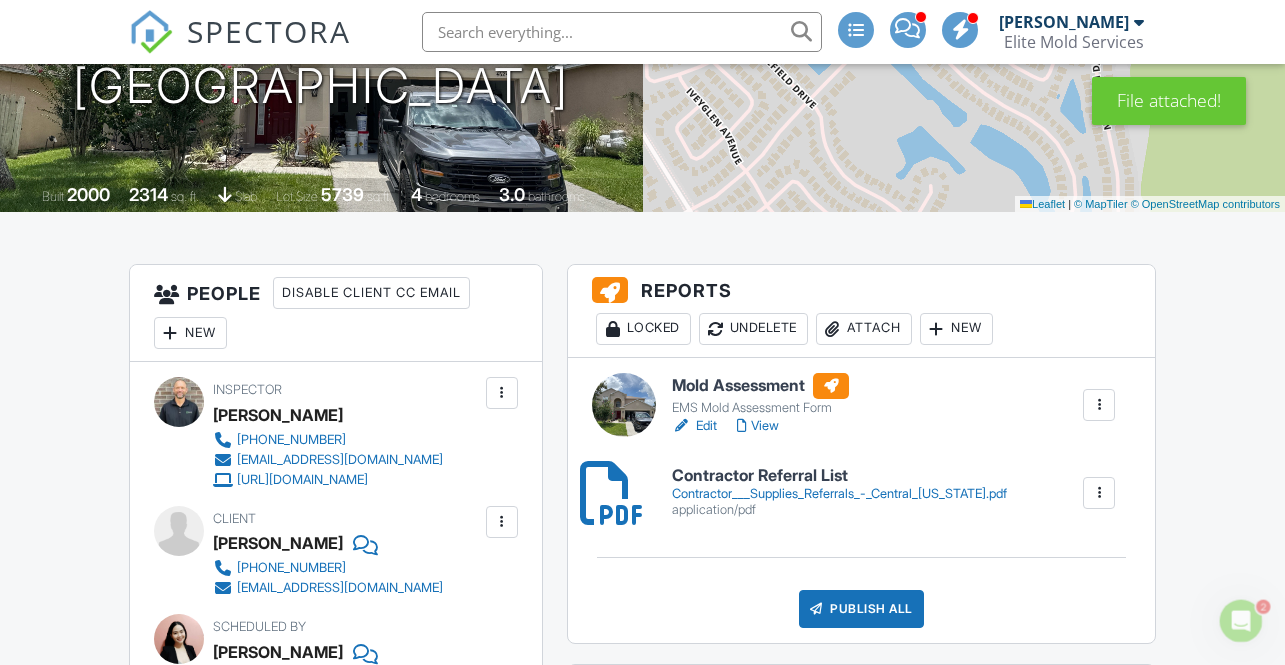 click on "Attach" at bounding box center (864, 329) 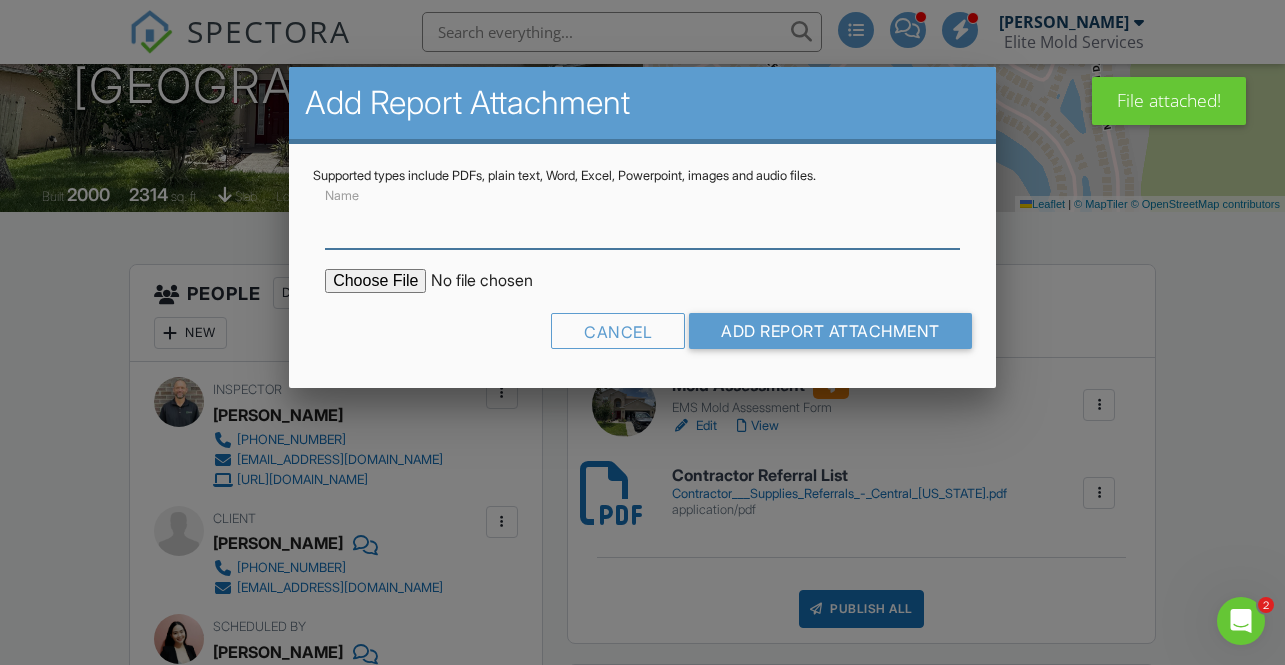 click on "Name" at bounding box center (642, 224) 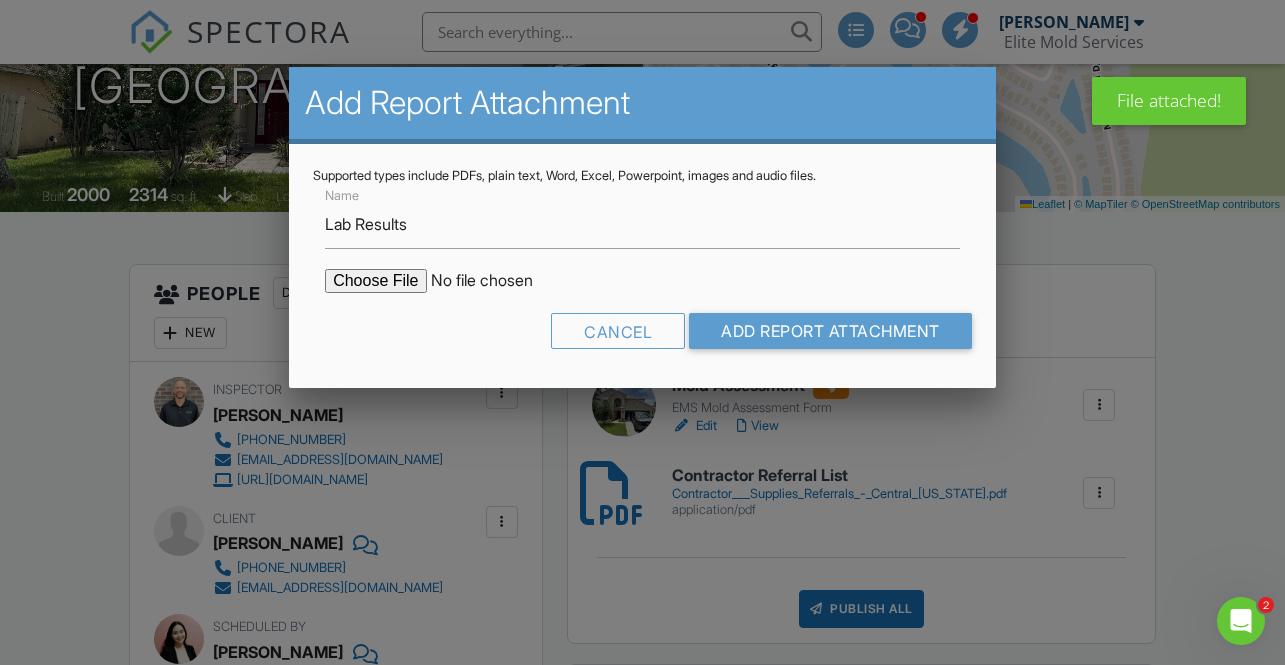 click at bounding box center [495, 281] 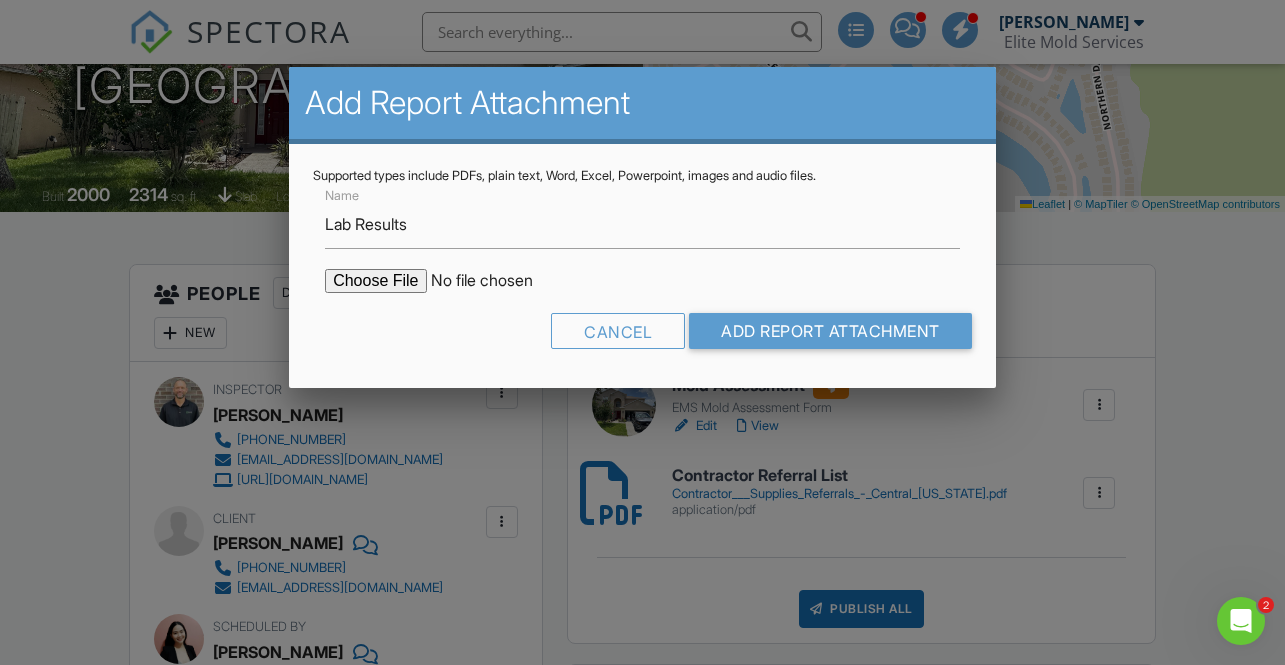 type on "C:\fakepath\Lab Results - 4624 Aguila Pl.pdf" 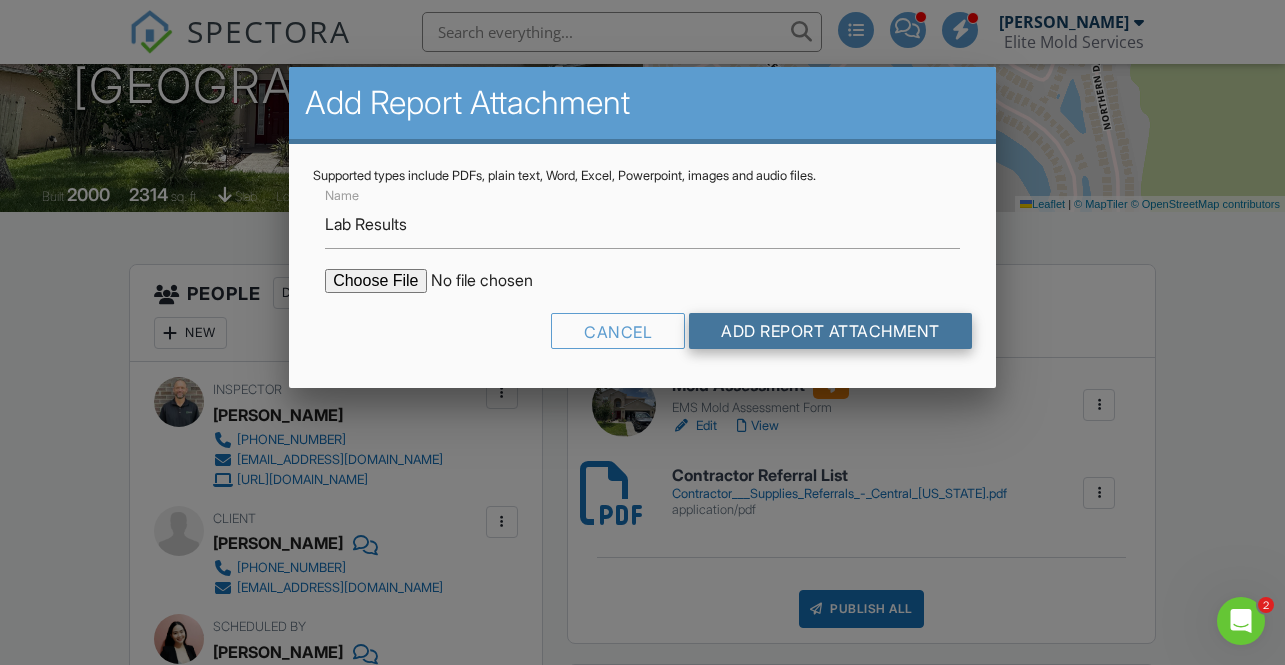 click on "Add Report Attachment" at bounding box center [830, 331] 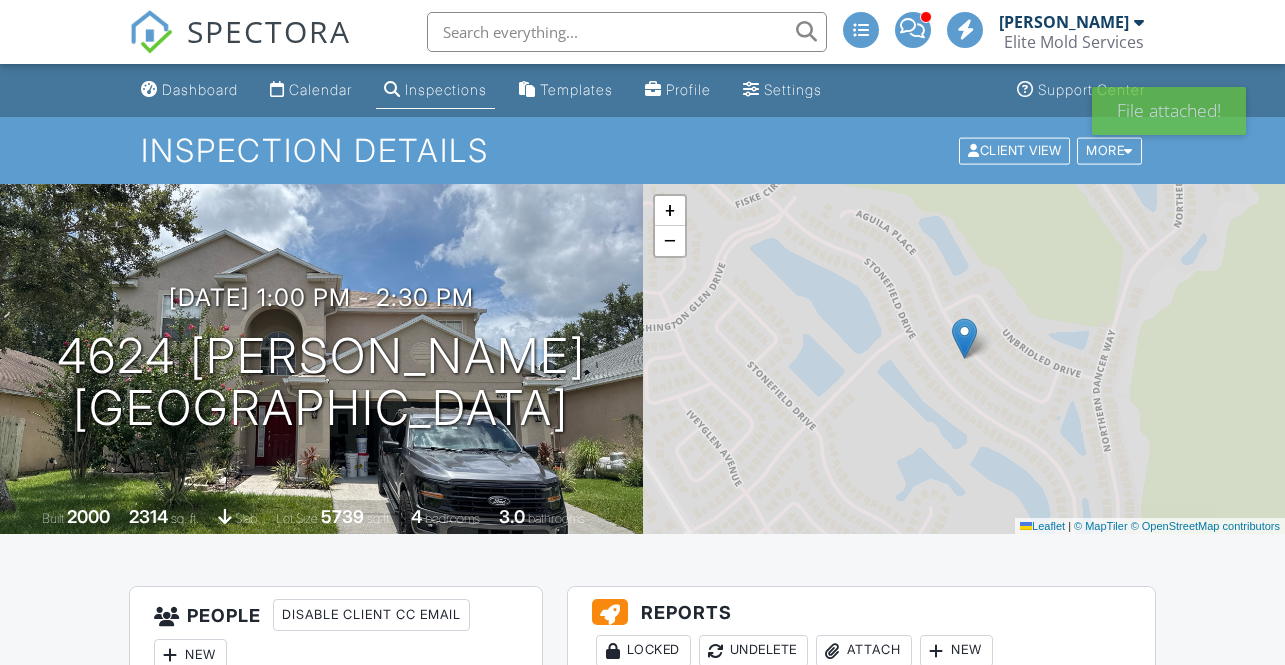 scroll, scrollTop: 0, scrollLeft: 0, axis: both 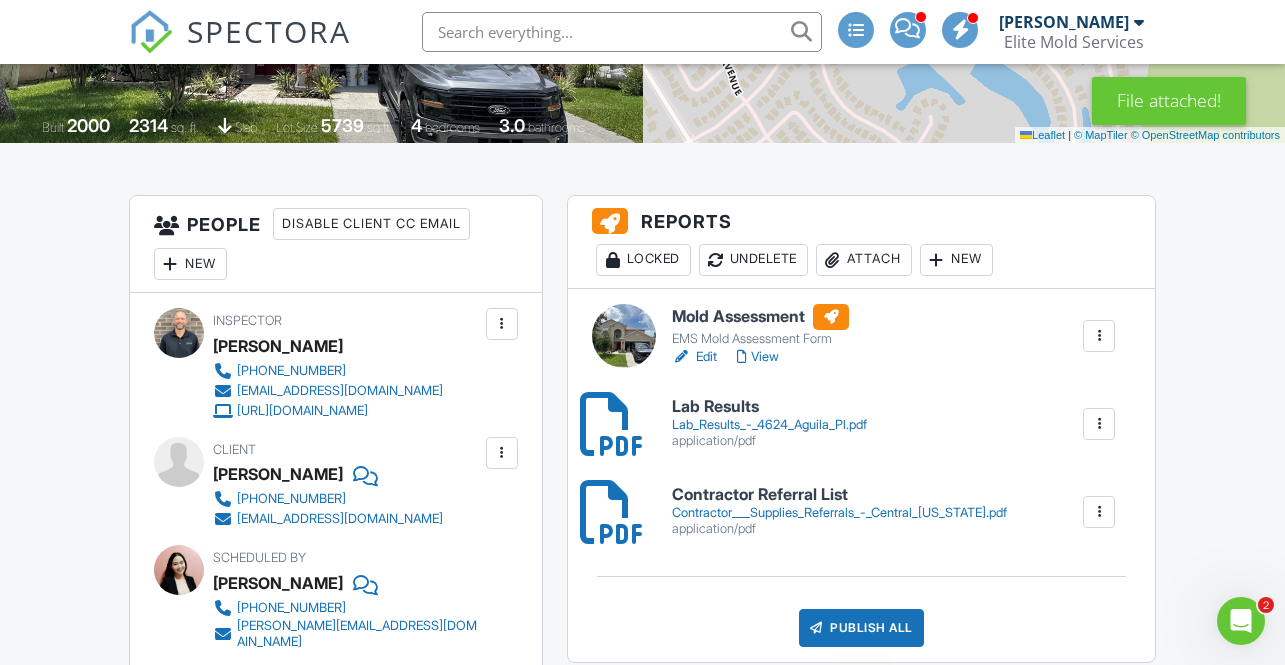 click on "Publish All" at bounding box center (861, 628) 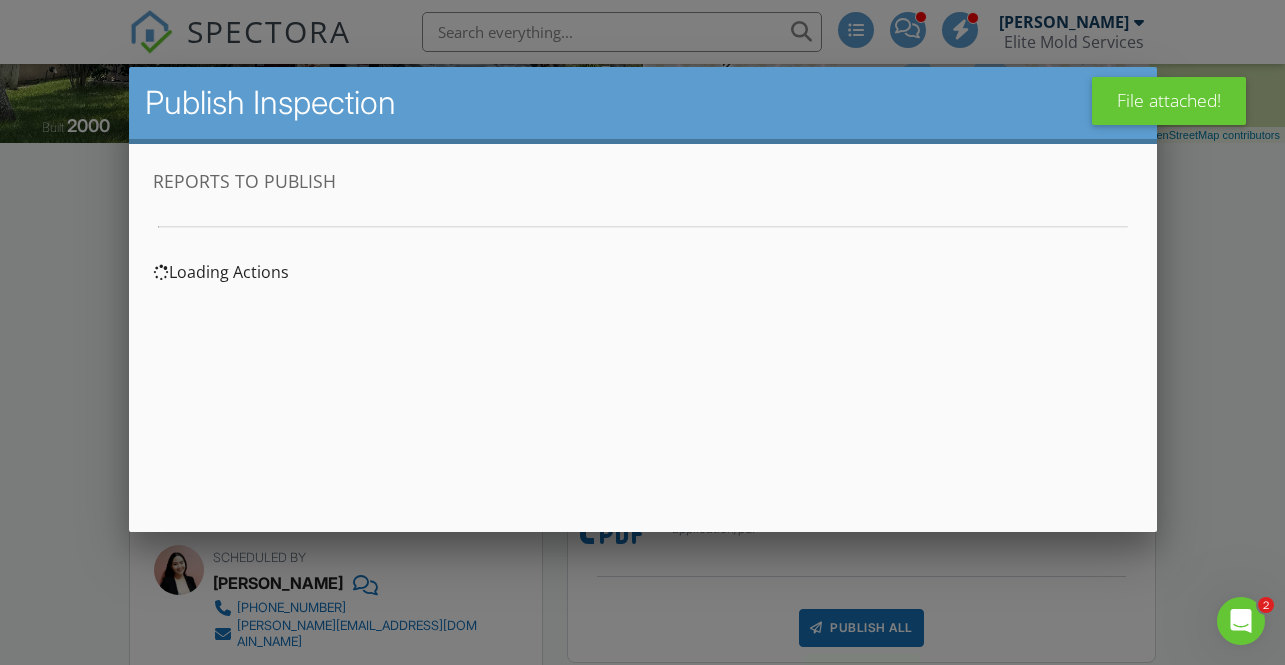 scroll, scrollTop: 0, scrollLeft: 0, axis: both 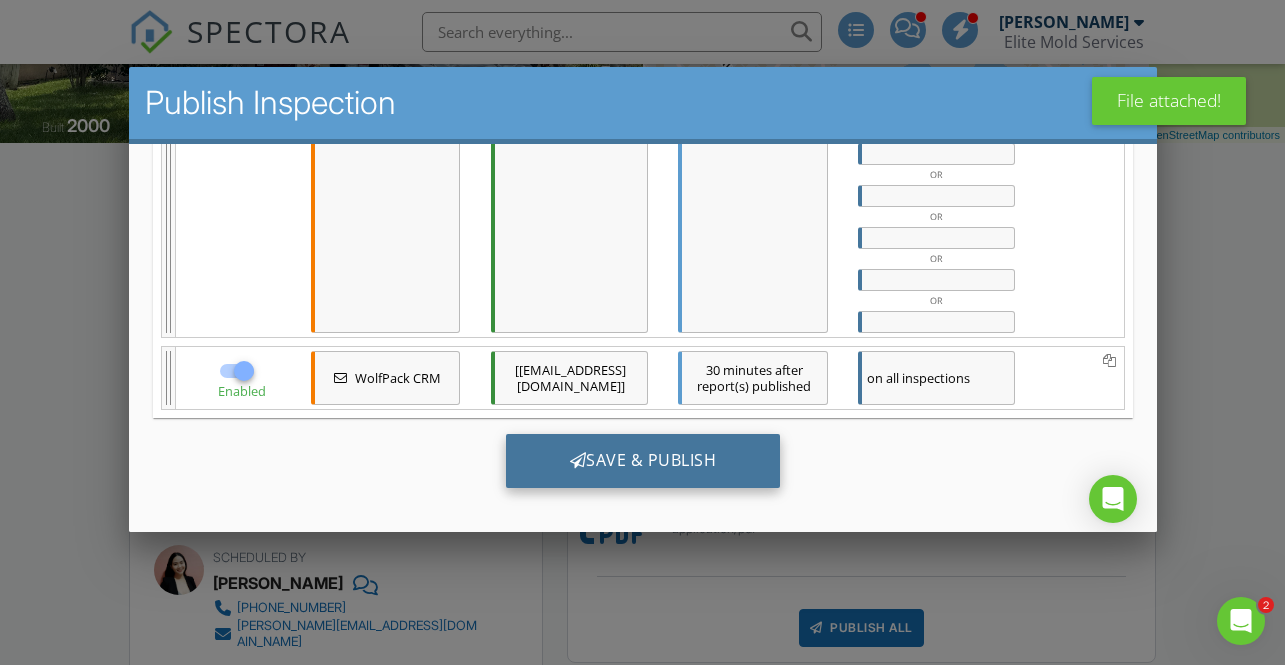 click on "Save & Publish" at bounding box center (642, 460) 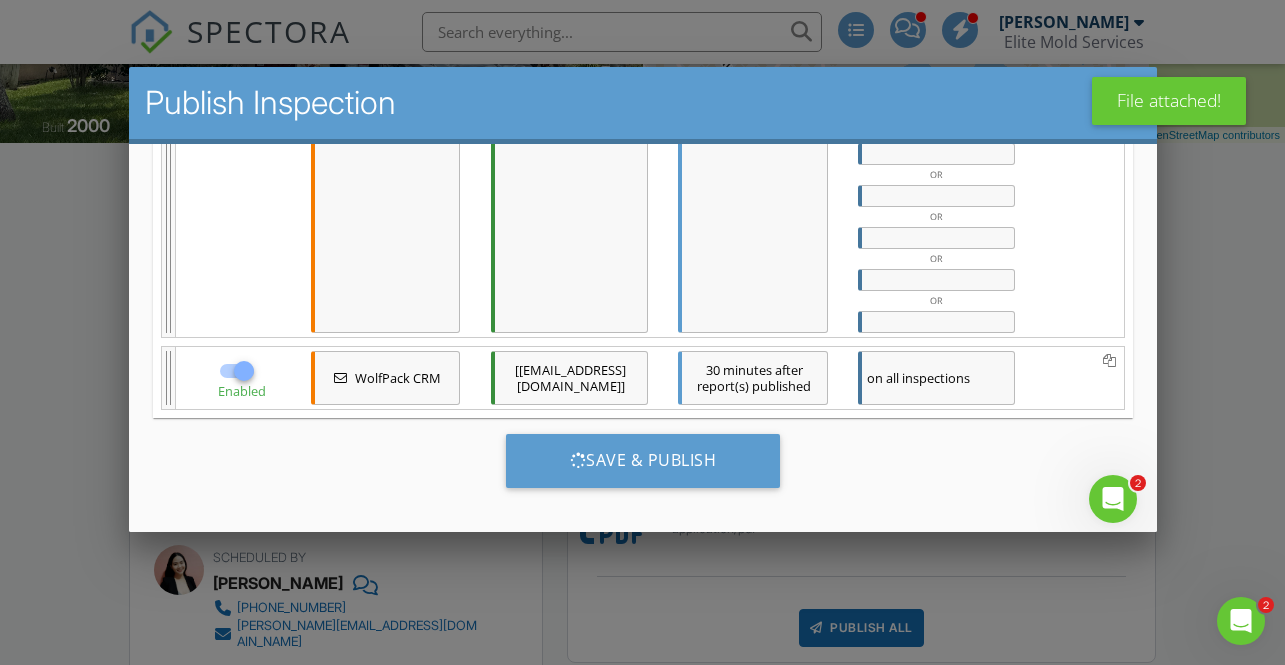 scroll, scrollTop: 0, scrollLeft: 0, axis: both 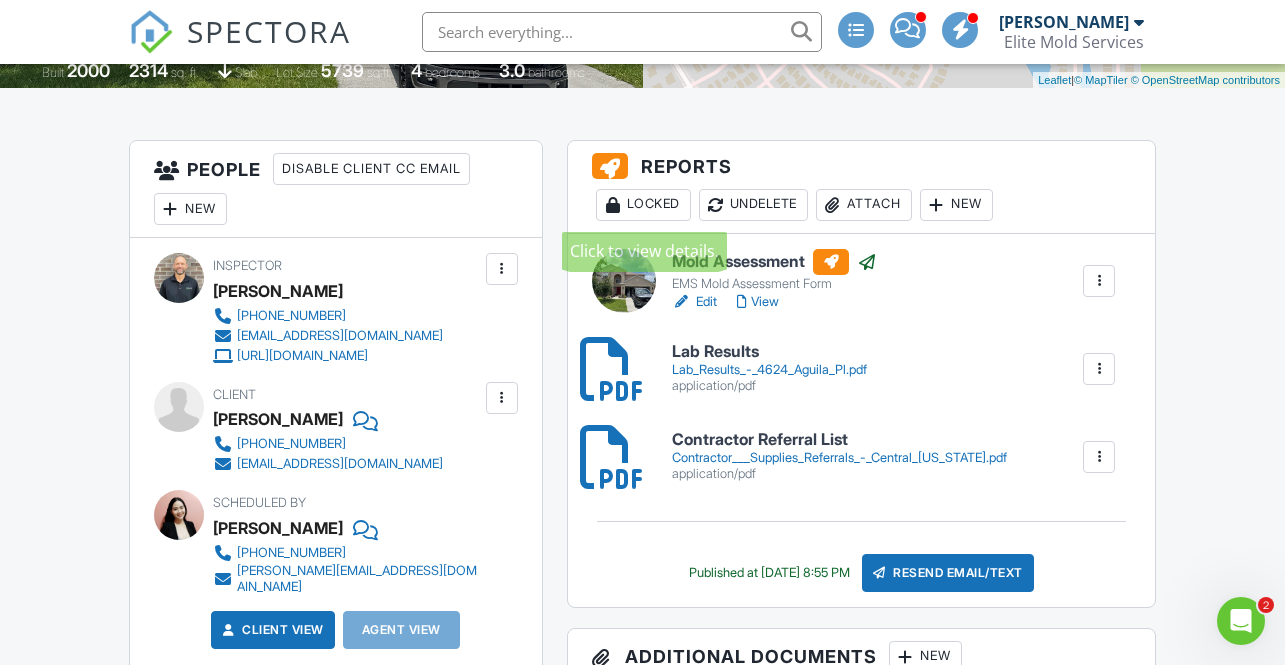 click on "Locked" at bounding box center (643, 205) 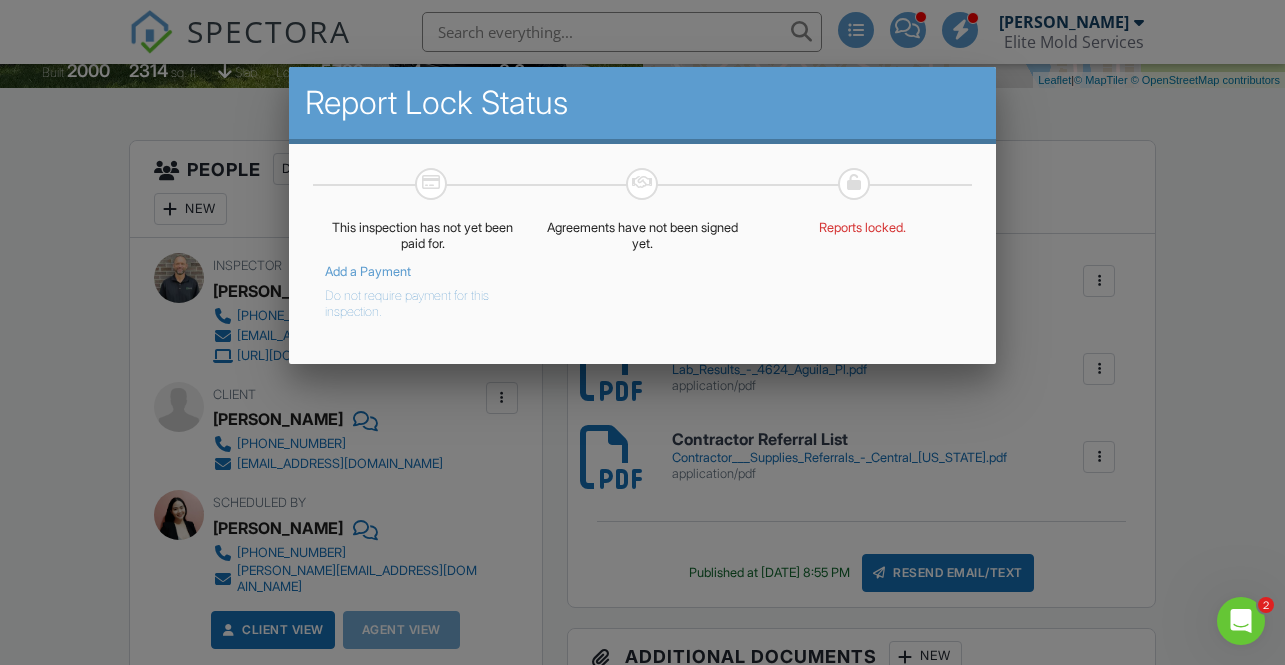 click on "Do not require payment for this inspection." at bounding box center (408, 300) 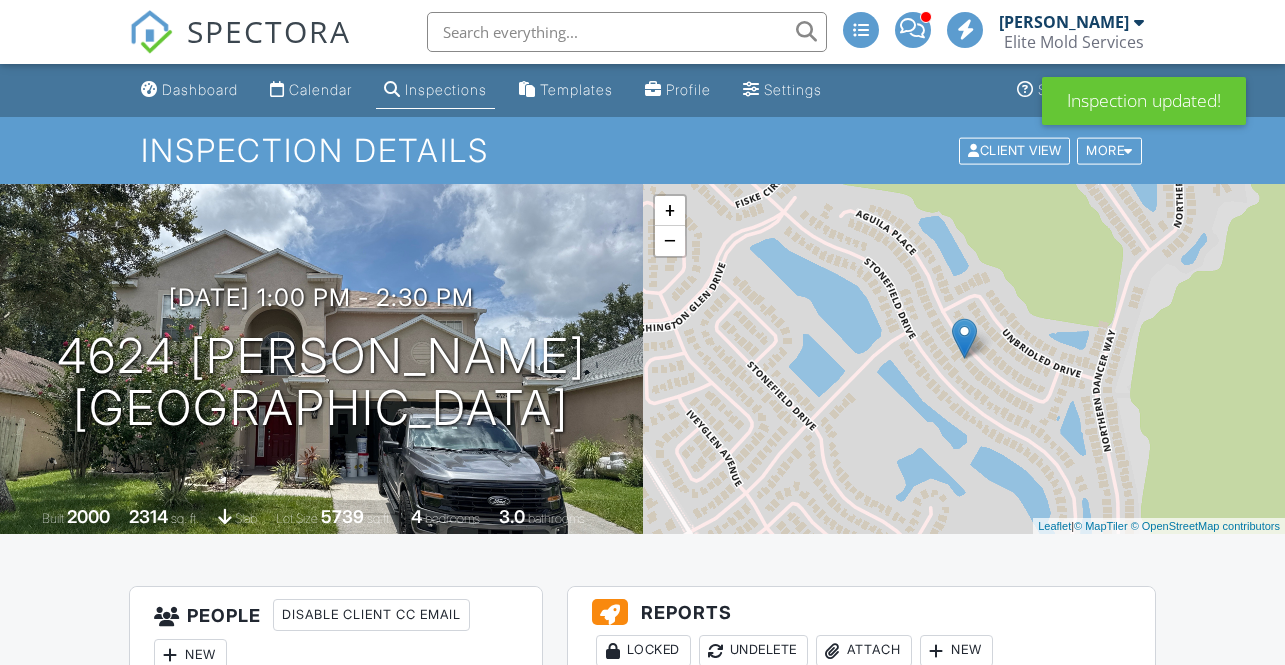scroll, scrollTop: 220, scrollLeft: 0, axis: vertical 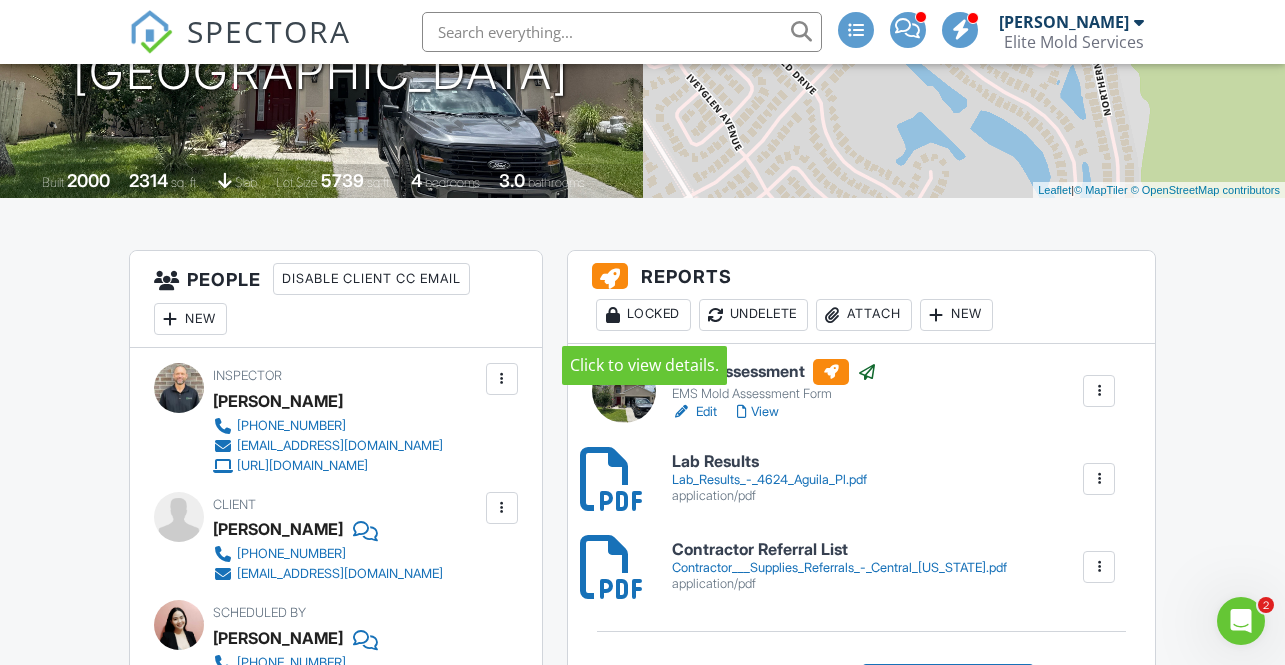 click on "Locked" at bounding box center (643, 315) 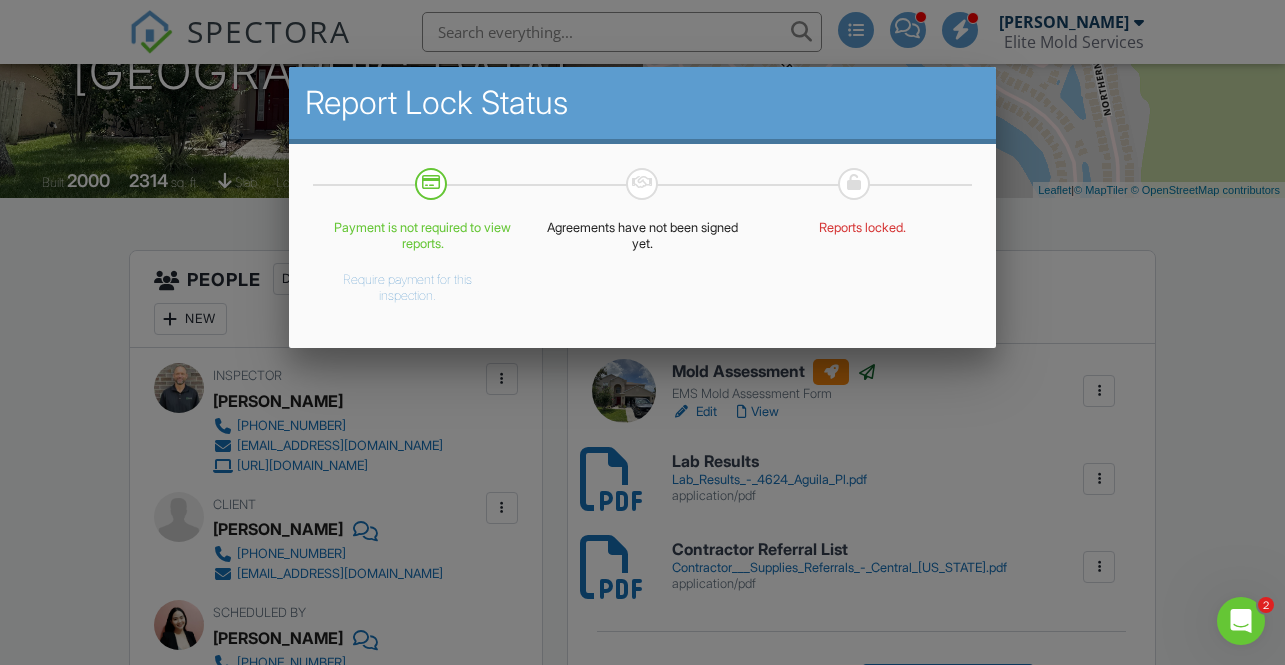 click at bounding box center [642, 315] 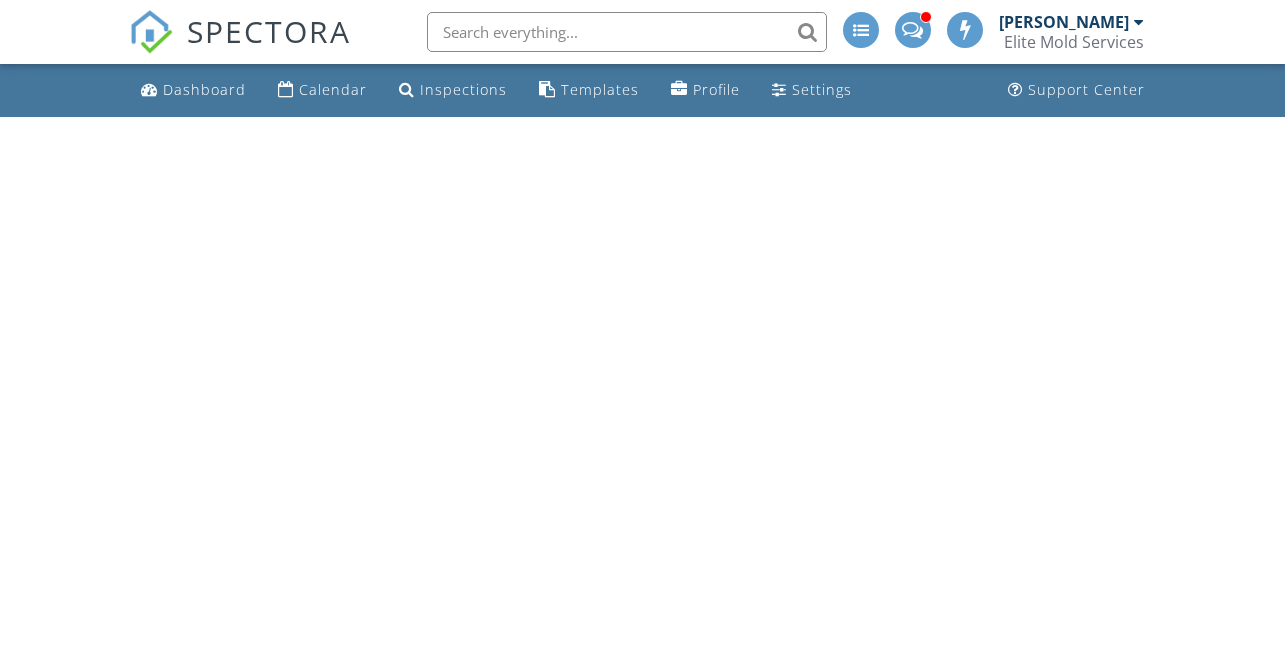 scroll, scrollTop: 0, scrollLeft: 0, axis: both 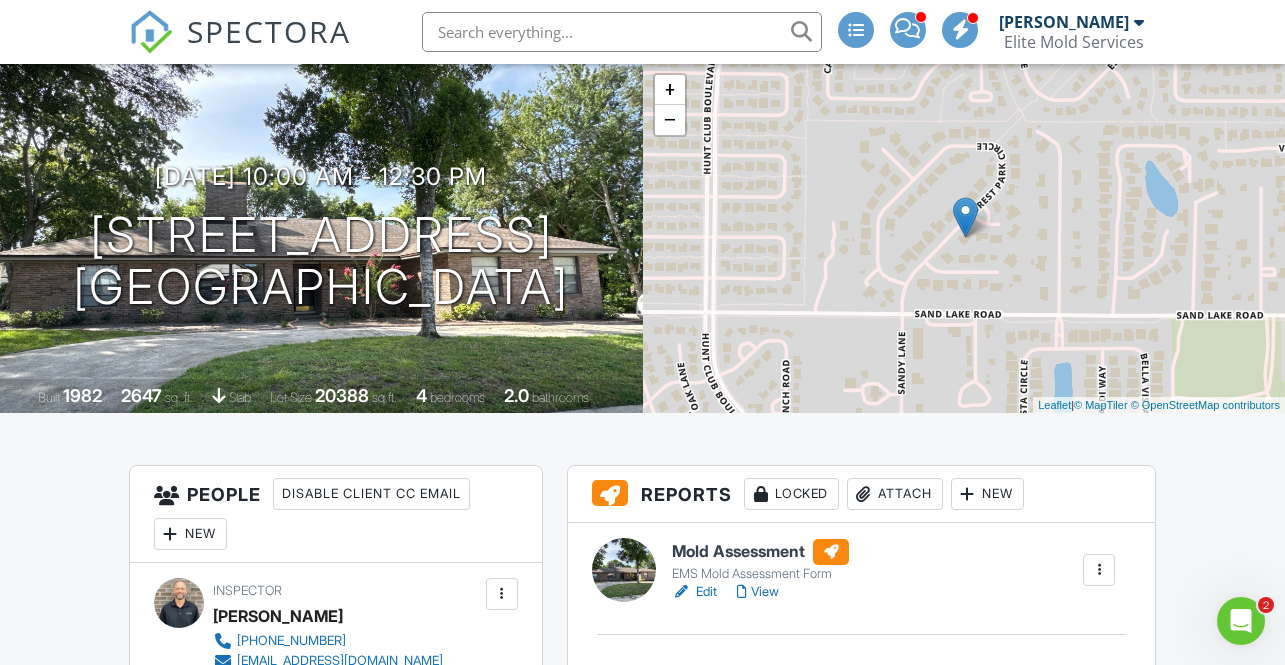 click on "Attach" at bounding box center (895, 494) 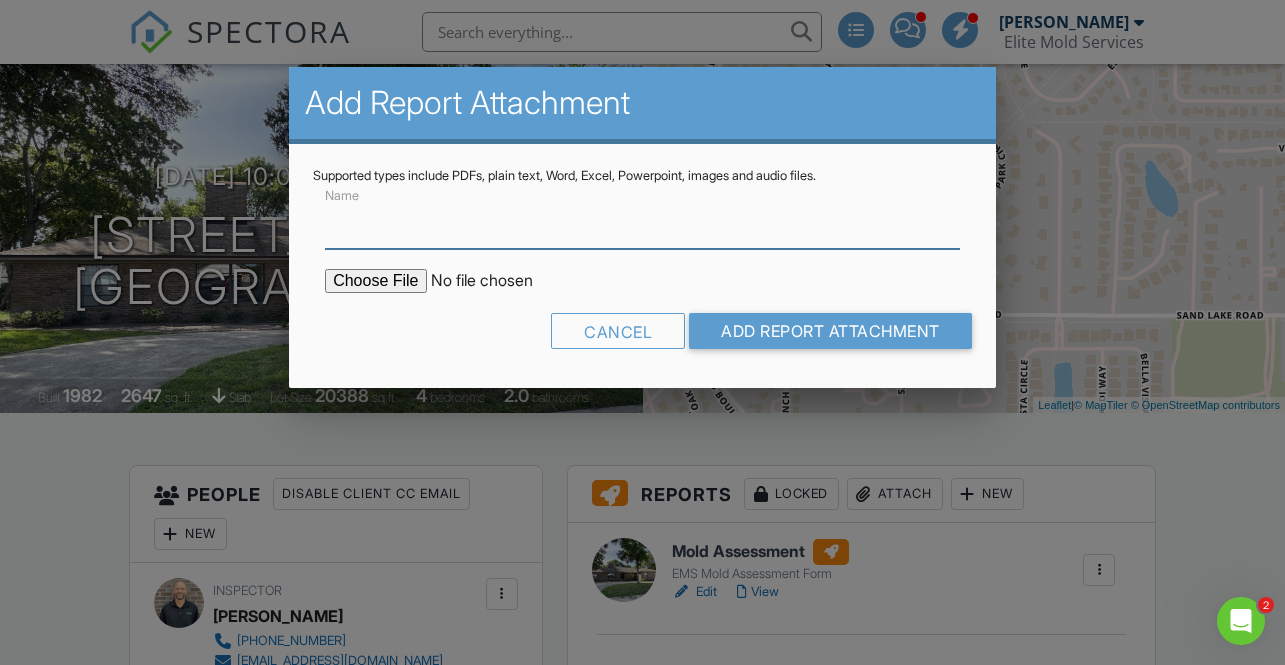 click on "Name" at bounding box center [642, 224] 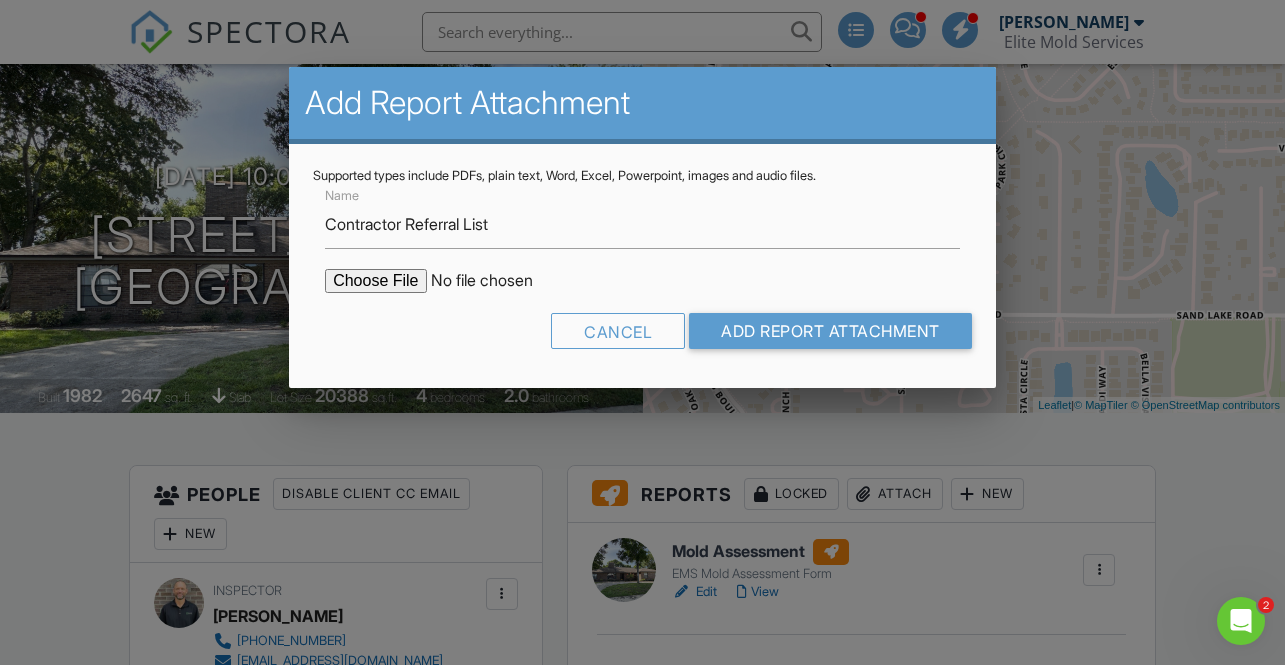 click at bounding box center (495, 281) 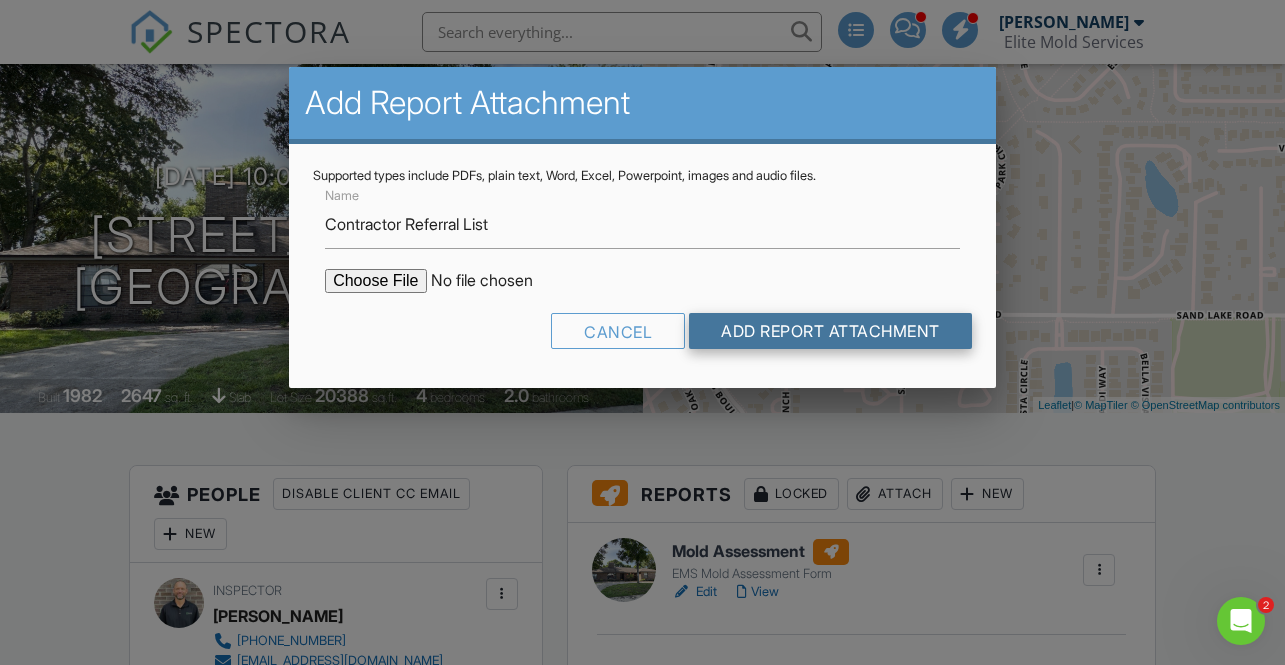 click on "Add Report Attachment" at bounding box center [830, 331] 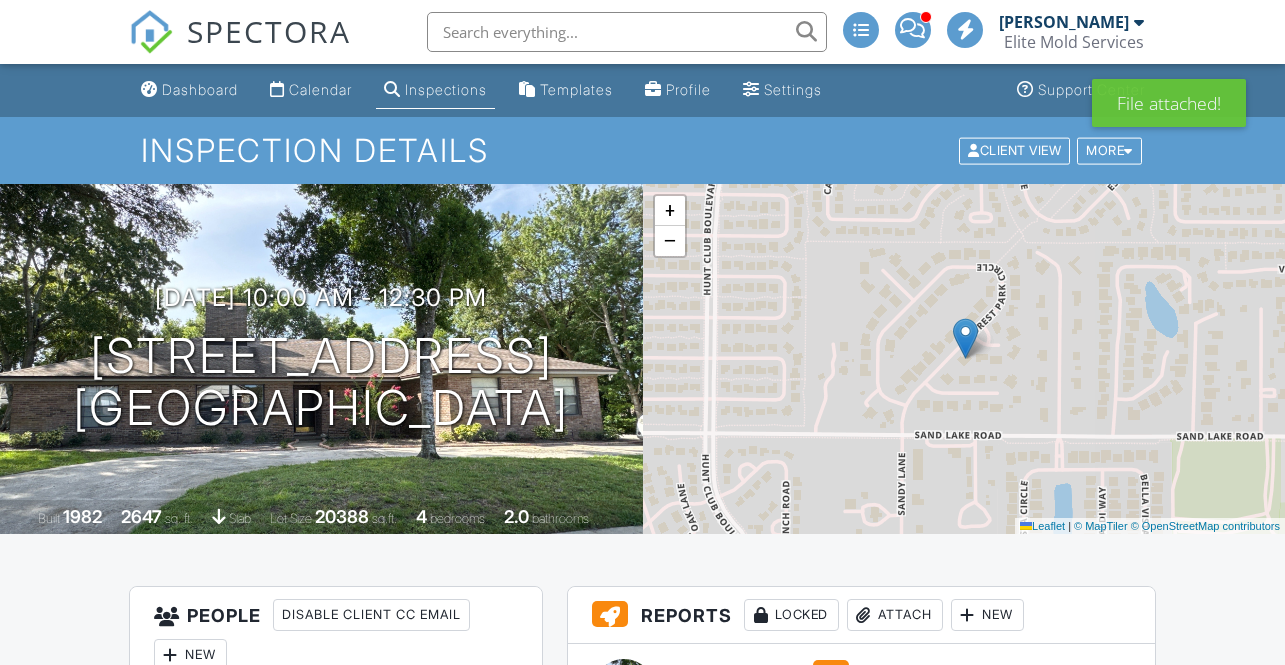 scroll, scrollTop: 0, scrollLeft: 0, axis: both 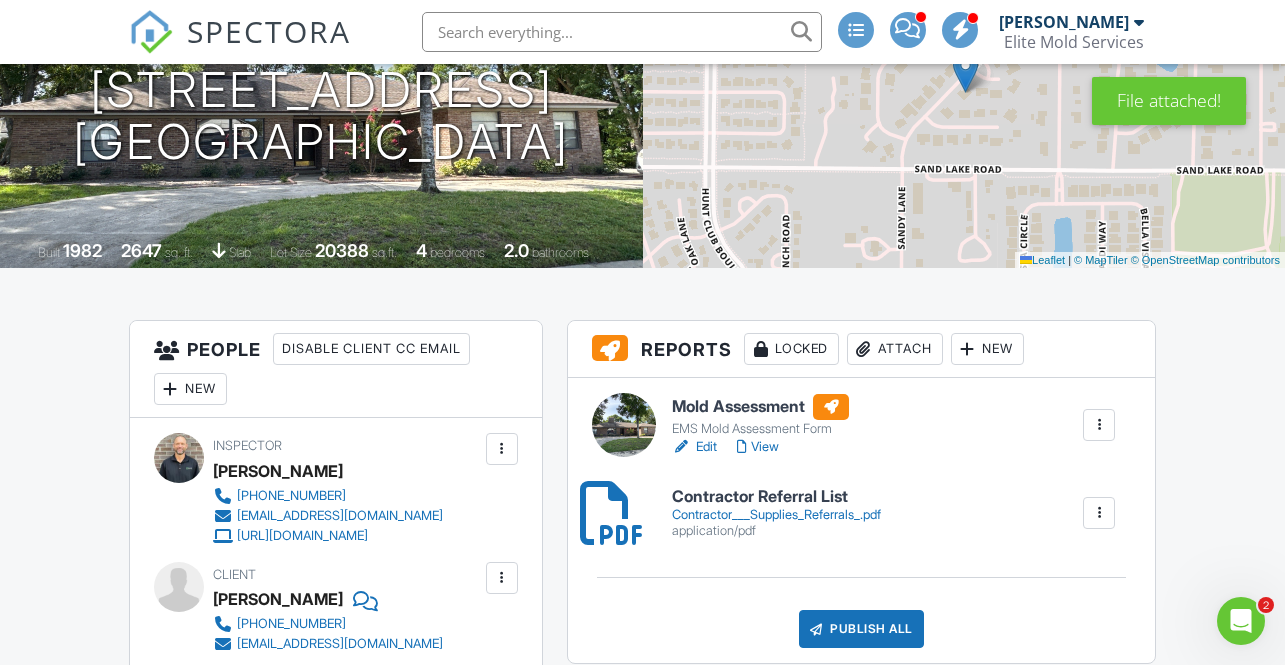 click on "Attach" at bounding box center [895, 349] 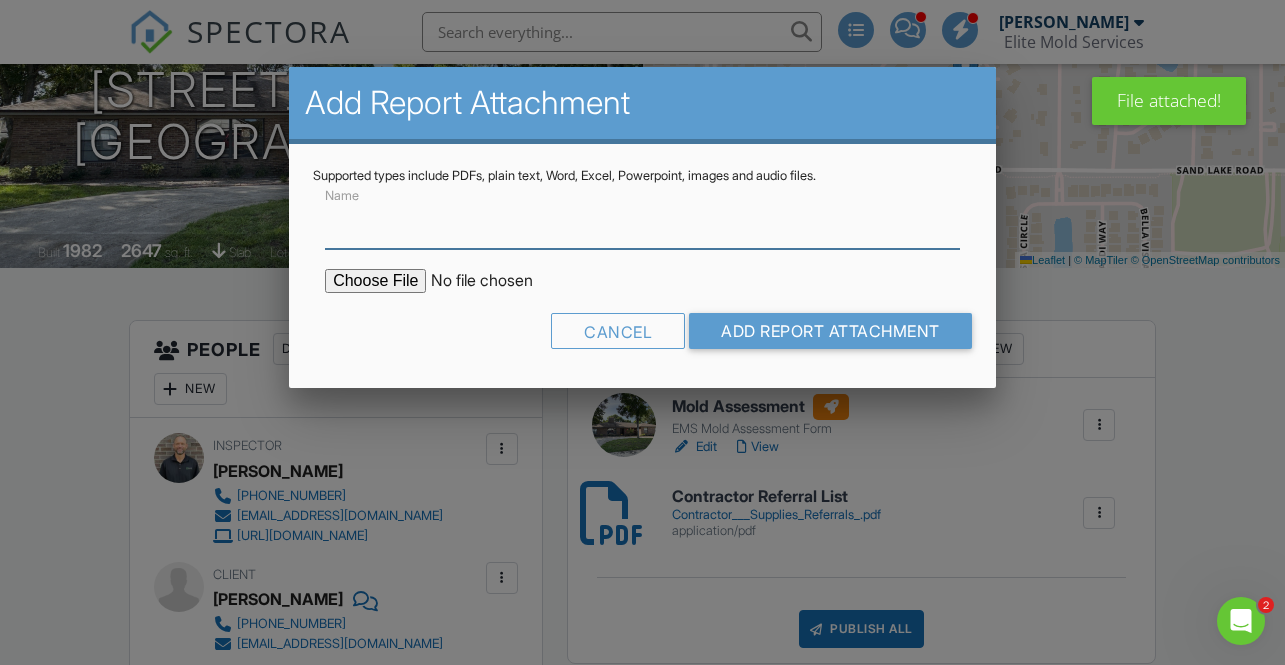 click on "Name" at bounding box center (642, 224) 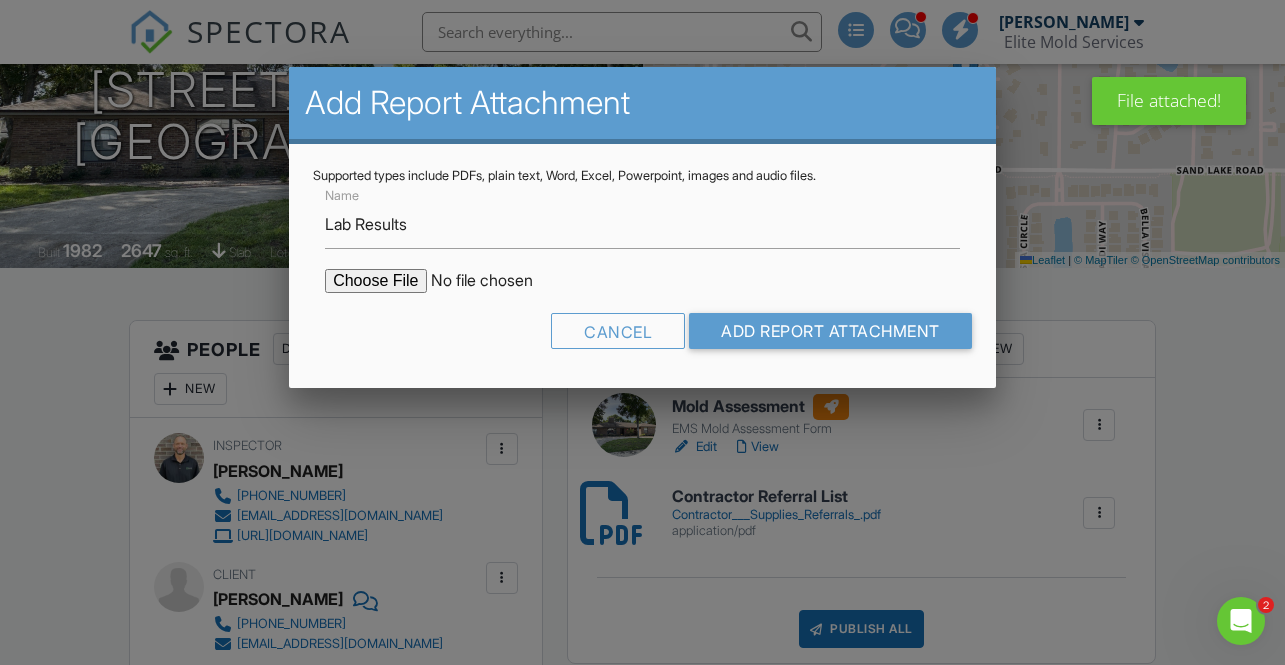 click at bounding box center [495, 281] 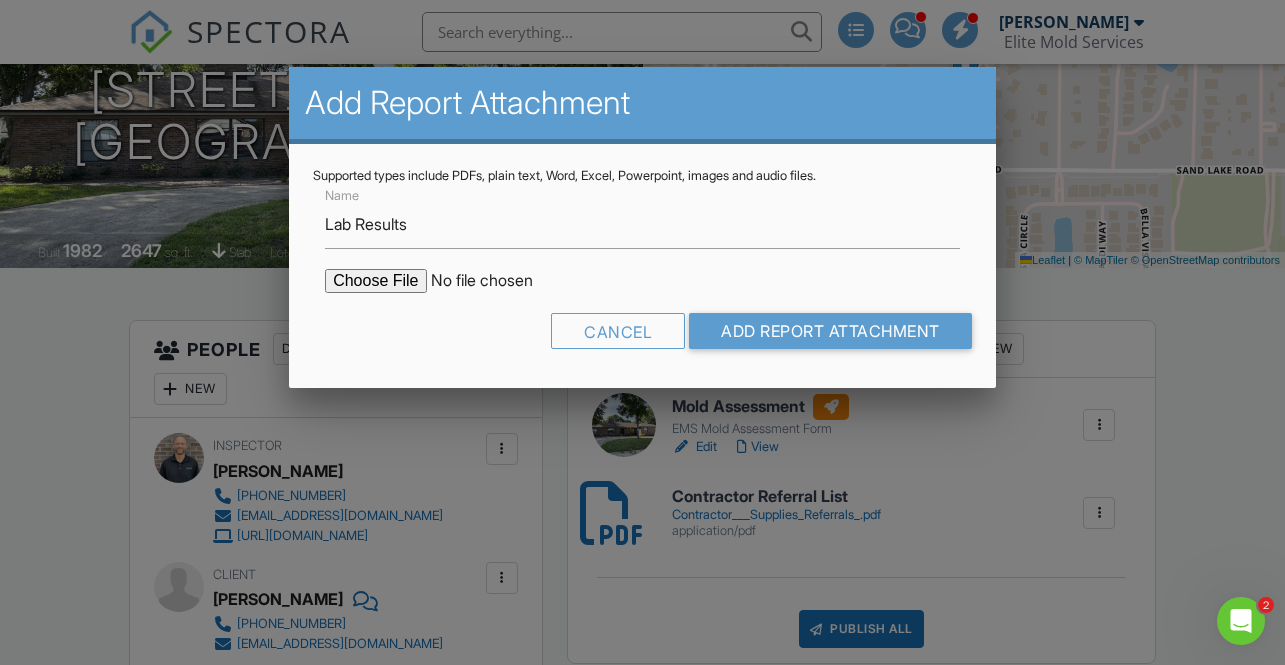 type on "C:\fakepath\Lab Results - 323 Forest Park Cir.pdf" 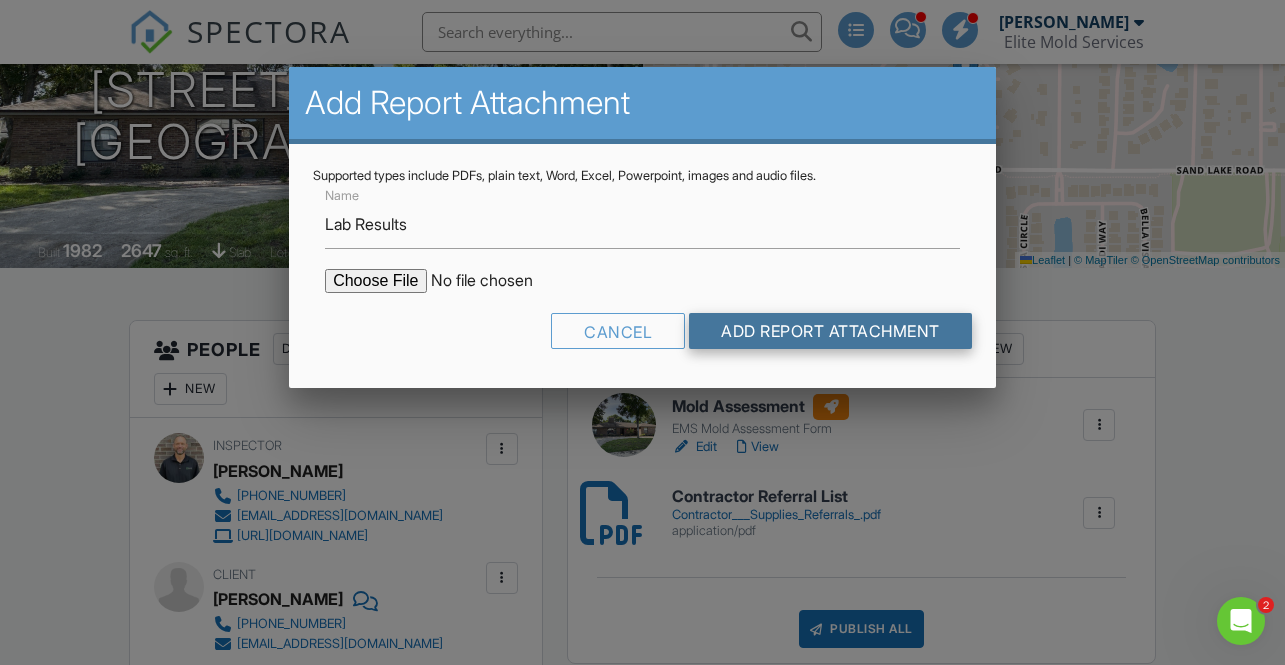 click on "Add Report Attachment" at bounding box center (830, 331) 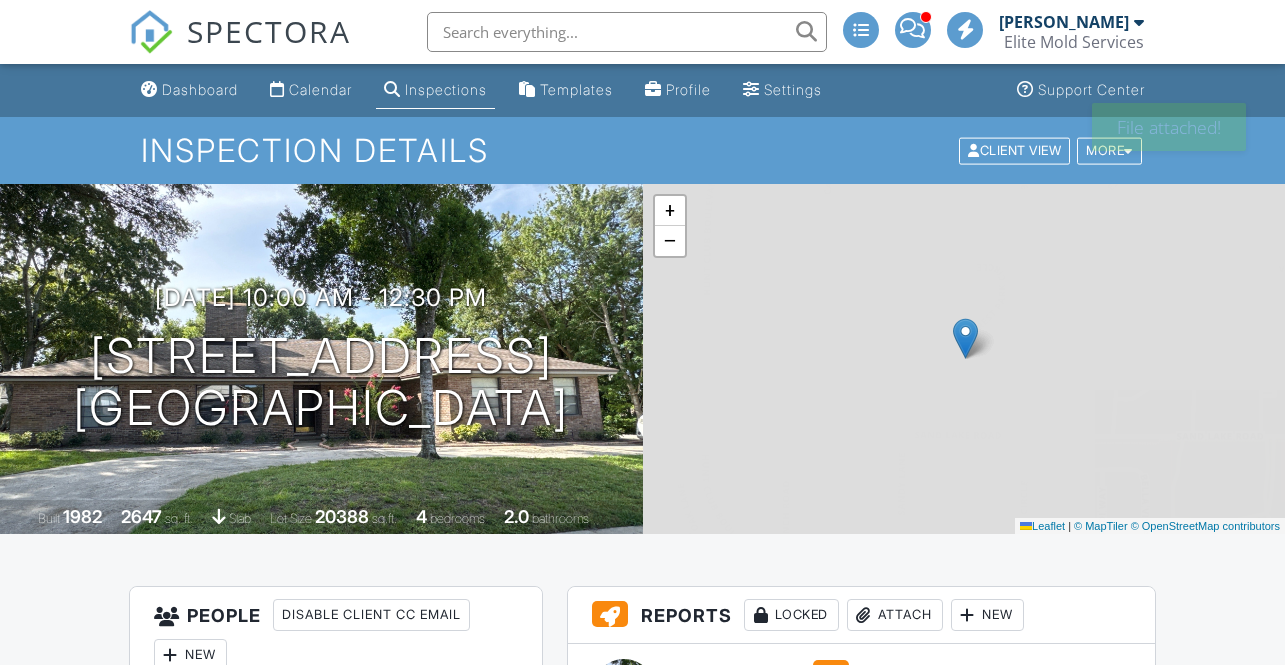 scroll, scrollTop: 0, scrollLeft: 0, axis: both 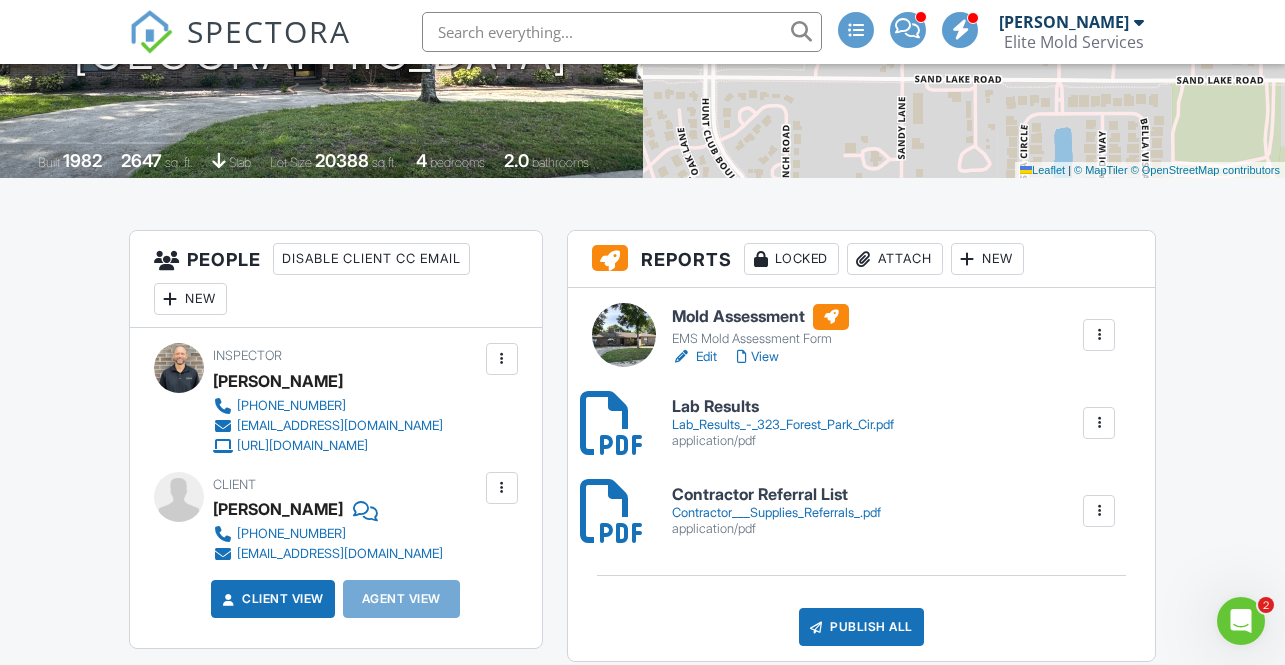 click on "Mold Assessment" at bounding box center [760, 317] 